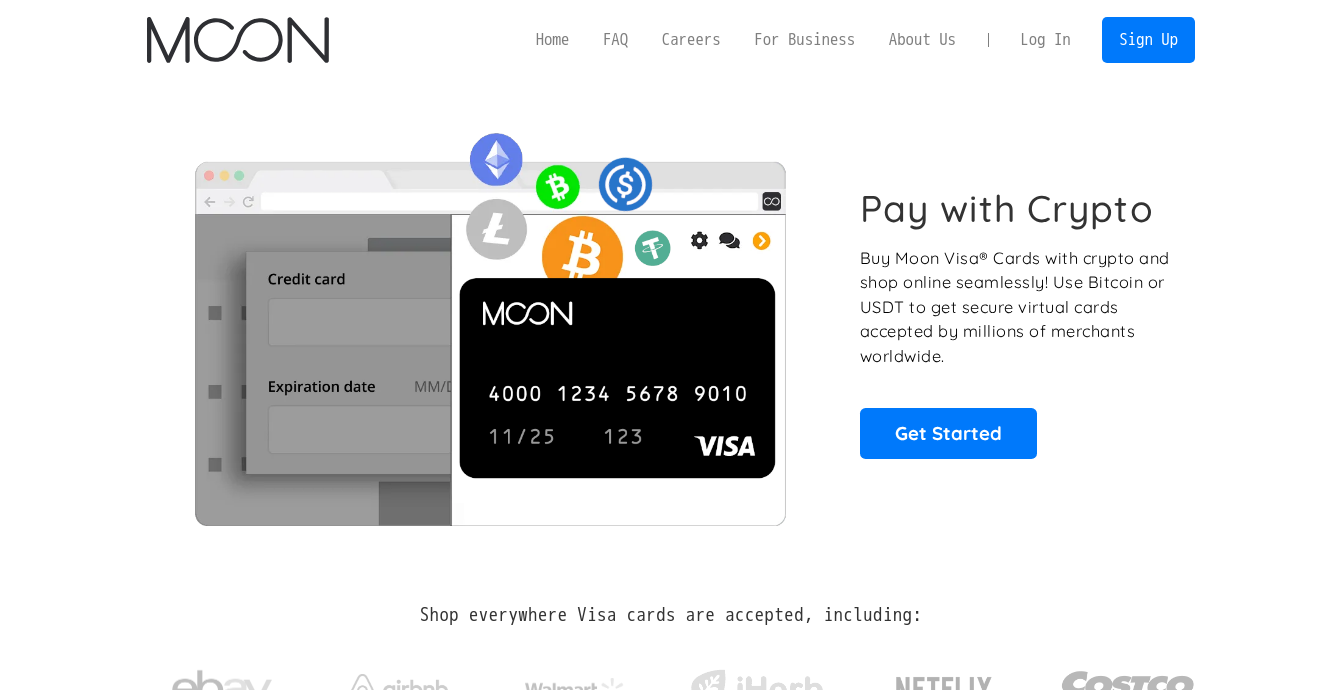 scroll, scrollTop: 0, scrollLeft: 0, axis: both 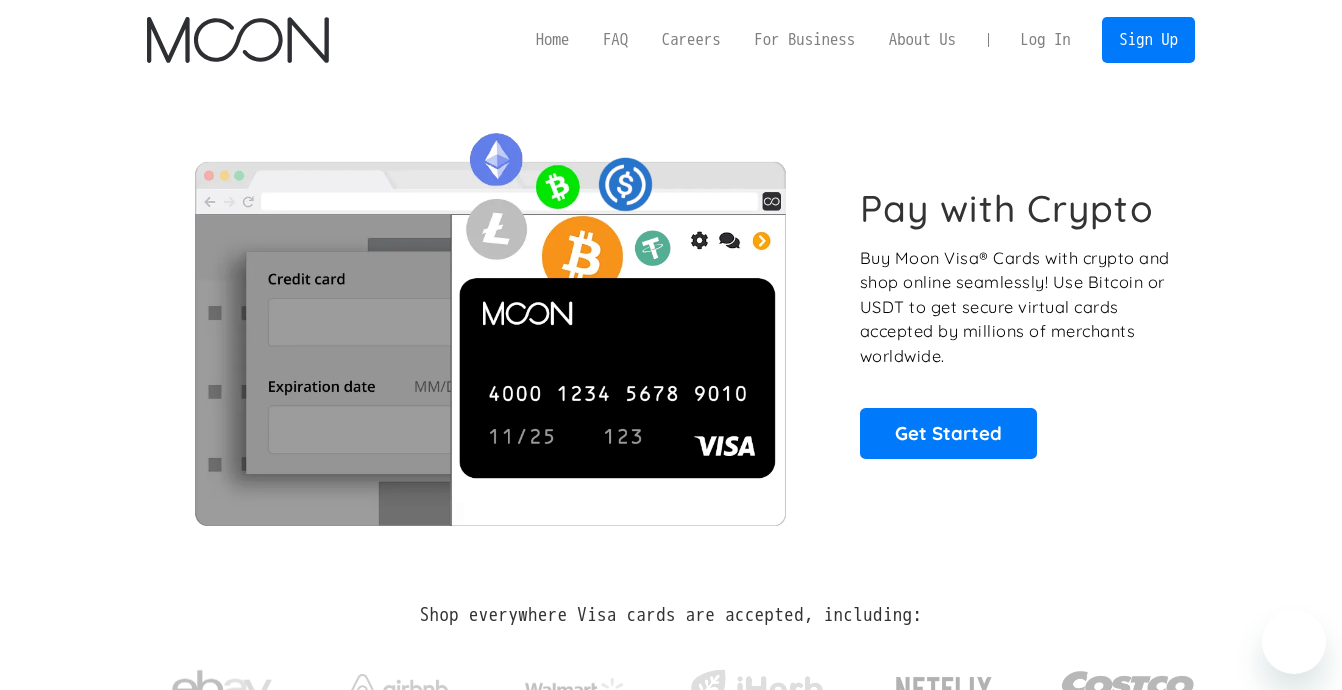 click on "Log In" at bounding box center [1045, 40] 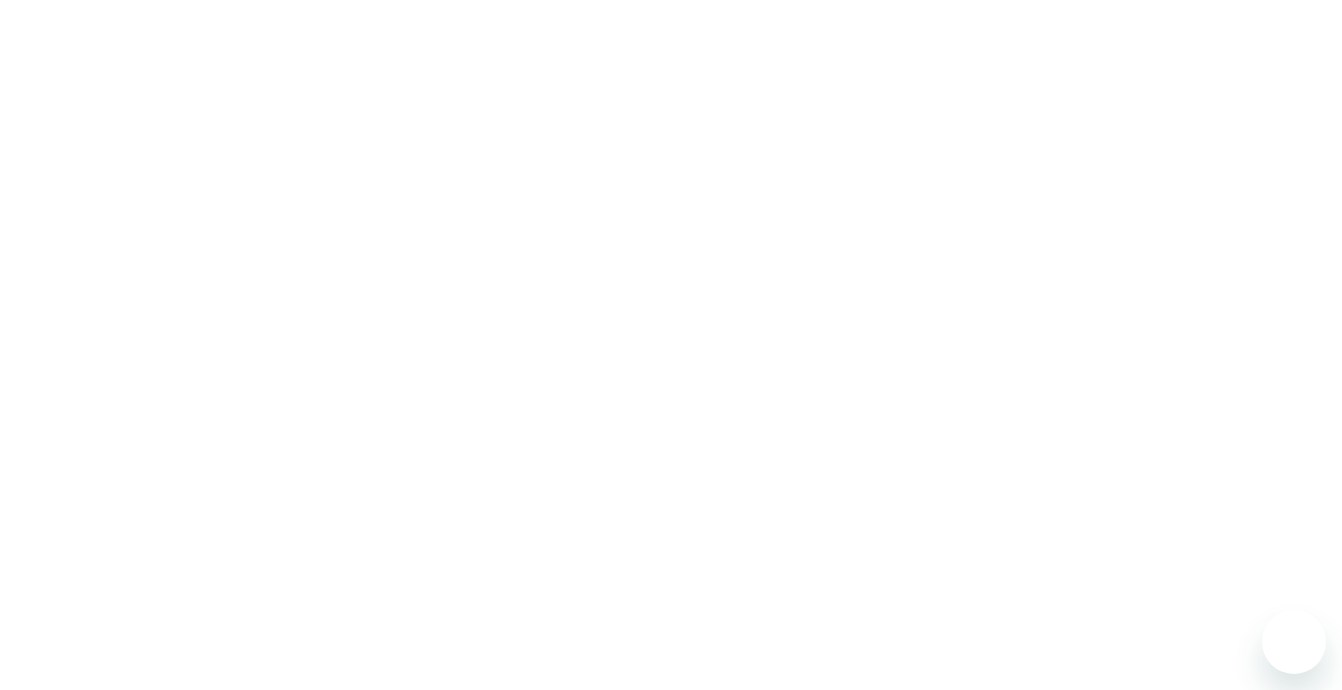 scroll, scrollTop: 0, scrollLeft: 0, axis: both 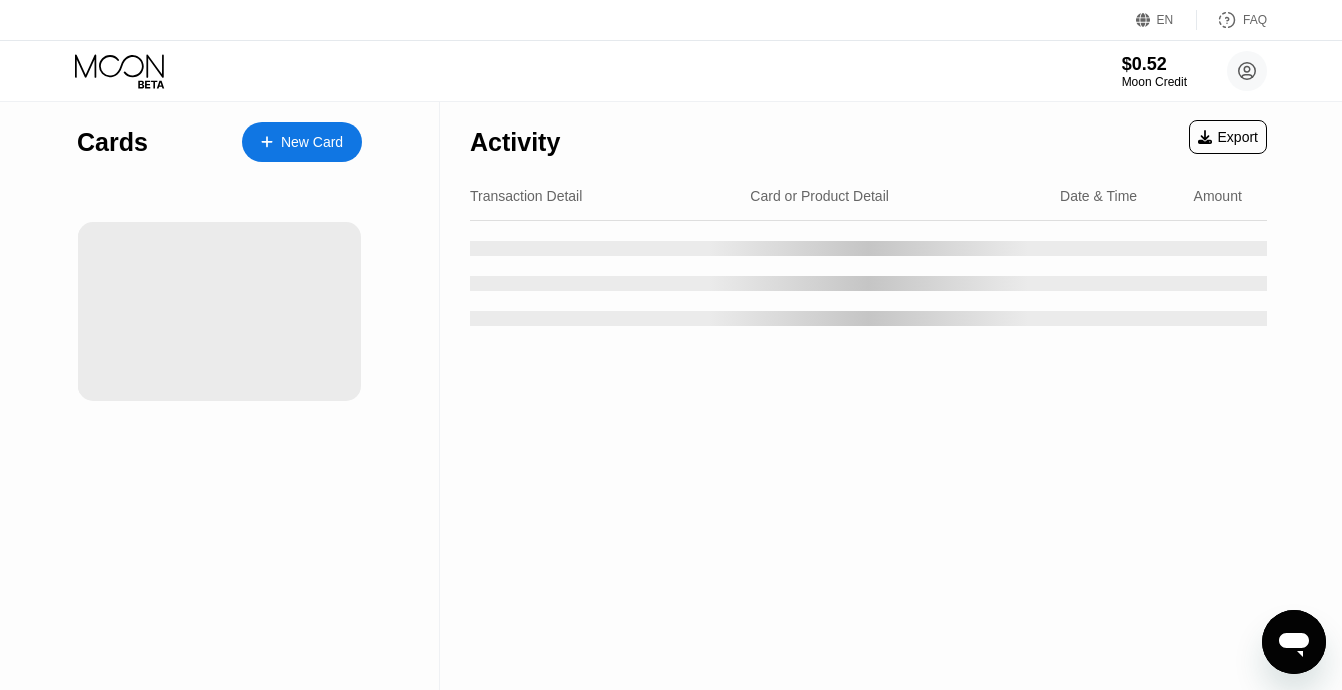 click on "New Card" at bounding box center [312, 142] 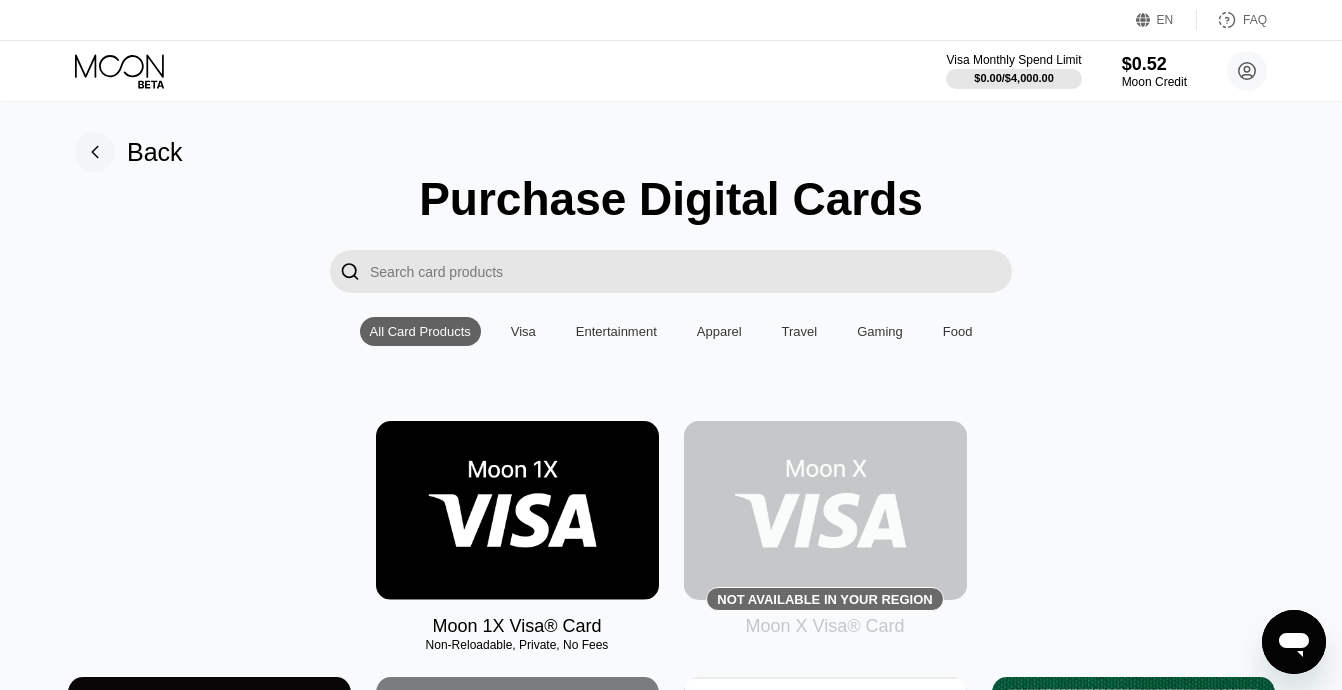 click on "Purchase Digital Cards  All Card Products Visa Entertainment Apparel Travel Gaming Food Moon 1X Visa® Card Non-Reloadable, Private, No Fees Not available in your region Moon X Visa® Card Amazon Ann Taylor Uber Eats L.L. Bean AMC Theatres® Saks Fifth Avenue Nike Famous Footwear Carter's MLB Shop Nintendo Guitar Center Nordstrom GAP Google Play HULU Petco GameStop TJ Maxx Athleta Xbox US Bass Pro Shops® Burlington SHOWTIME® Pottery Barn P.C. Richard and Son Aéropostale Sling TV Fanatics Crate and Barrel Macy's Paramount+ Kigso Games US Jiffy Lube® Sephora US Dick's Sporting Goods DSW Roblox Twitch Lowe's NHL Shop The Children's Place Applebee’s® TIDAL Nautica Big Lots Marshalls Harry's REI Guess Staples US Hotels.com US PlayStation®Store Bath & Body Works Dollar Shave Club DoorDash The Home Depot® H&M Homesense NBA Store Office Depot® StubHub Michaels Williams-Sonoma Airbnb EA Play Zappos.com Groupon Kohl’s US Adidas Wayfair US Old Navy Tommy Bahama HomeGoods PetSmart eBay Victoria's Secret" at bounding box center [671, 3476] 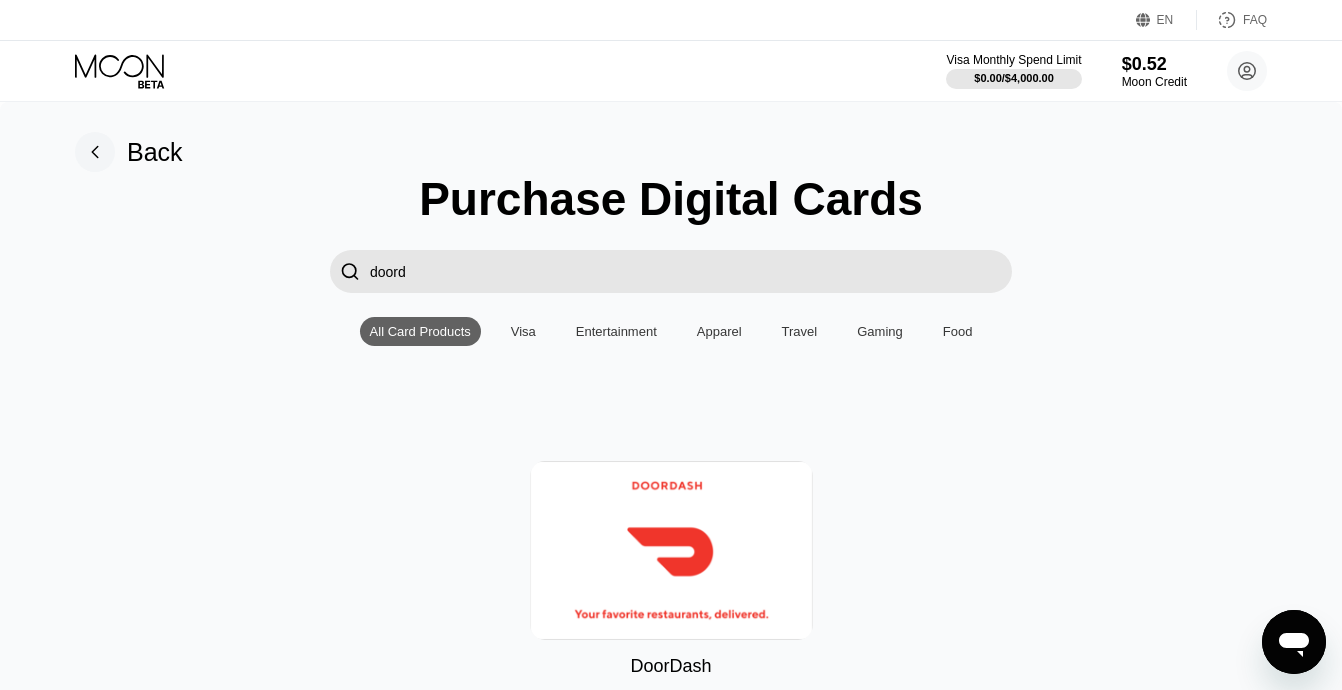 type on "doord" 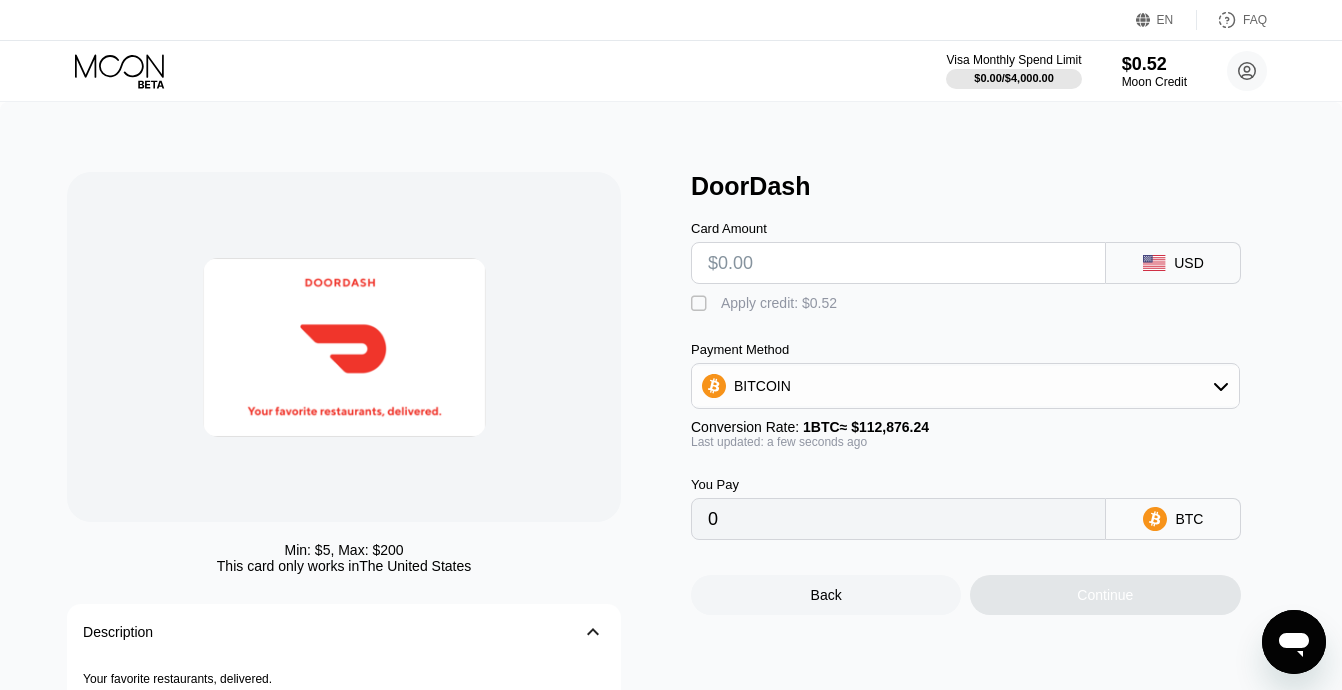 click at bounding box center (898, 263) 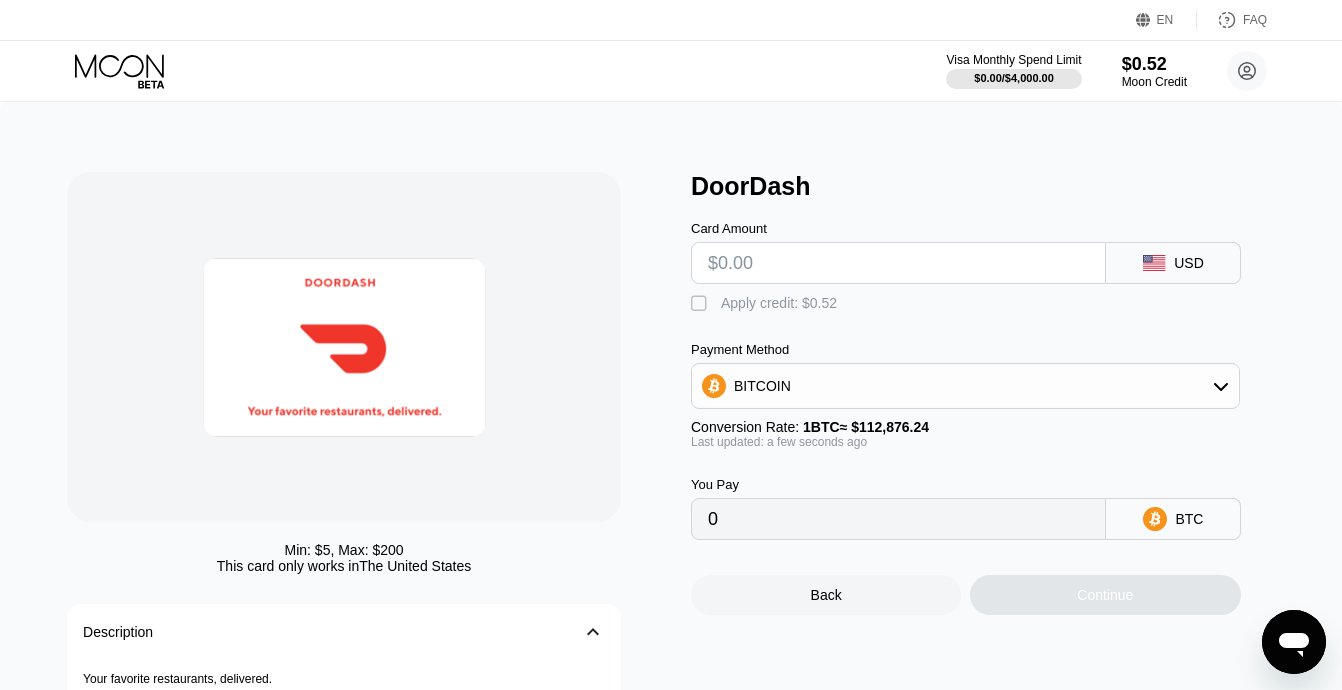 paste on "$14.25" 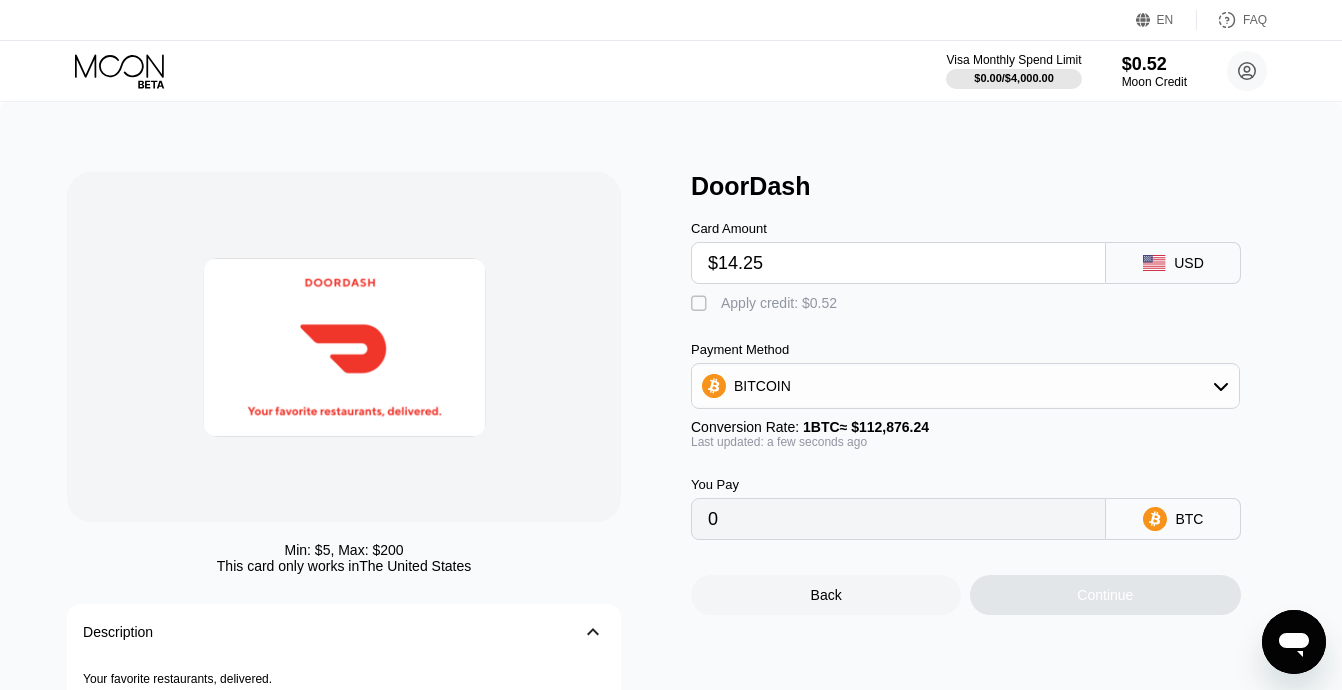 type on "0.00012625" 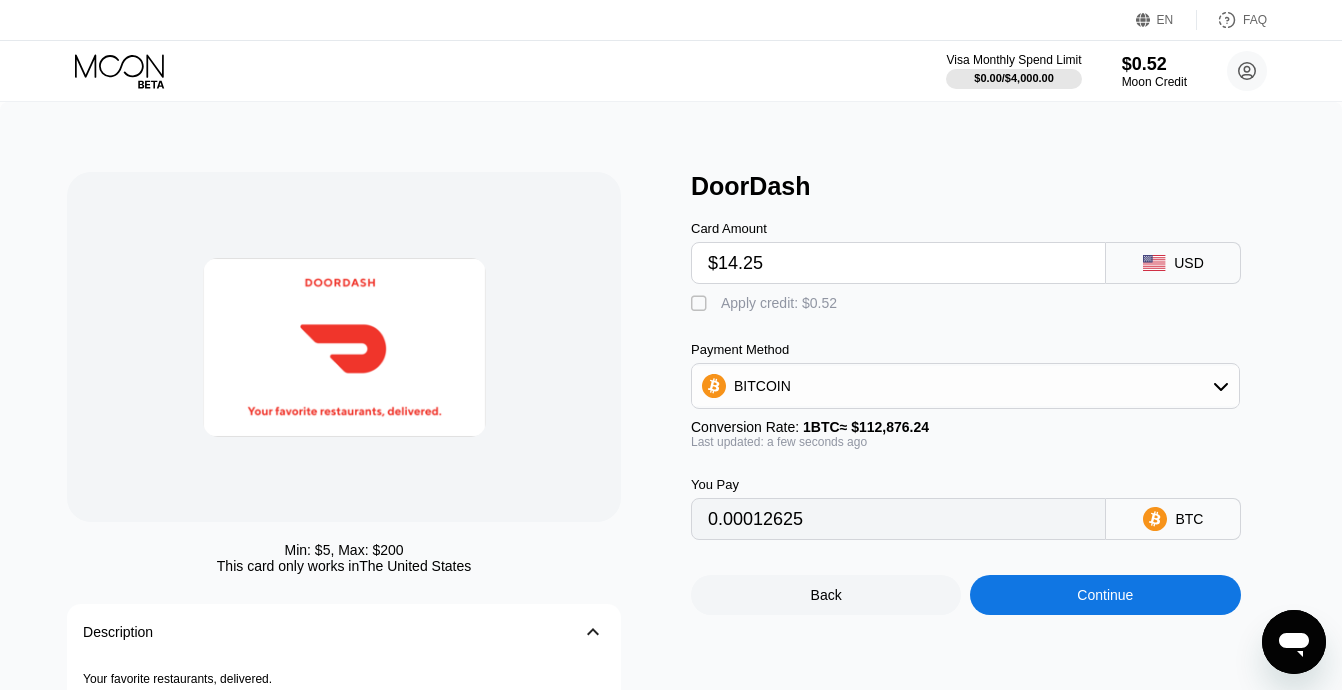 type on "$14.25" 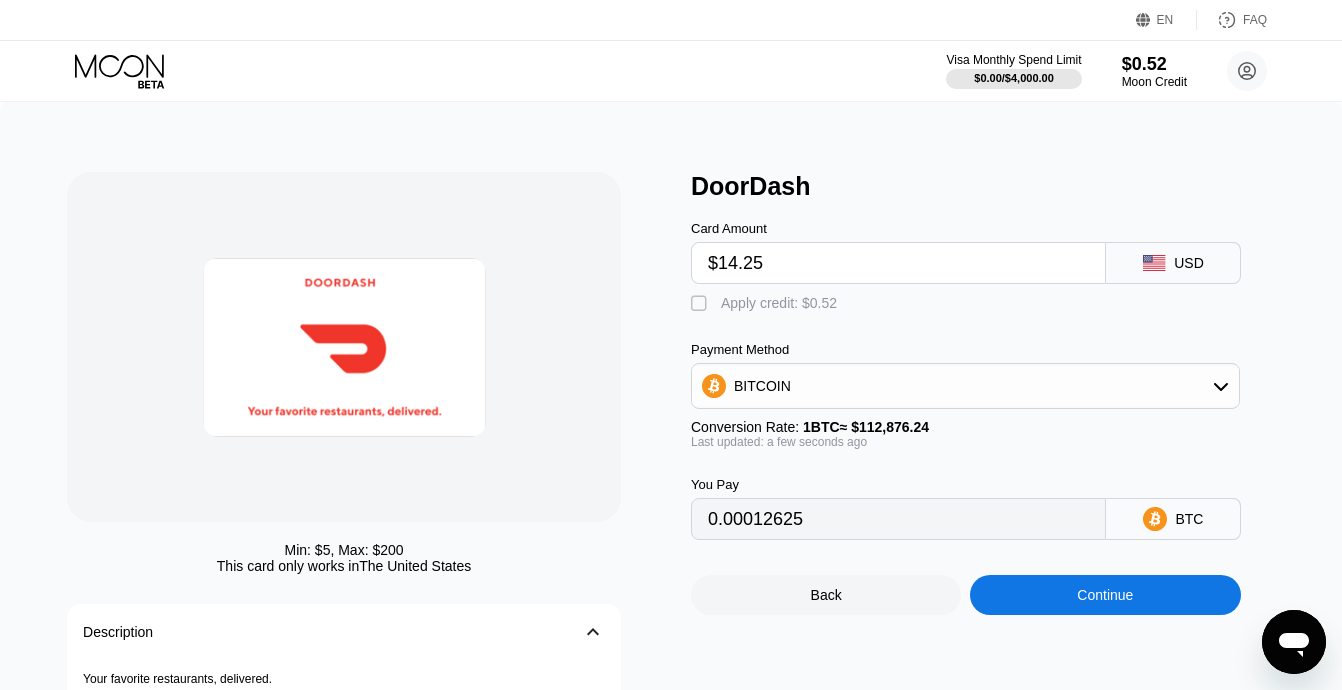 type on "0.00012164" 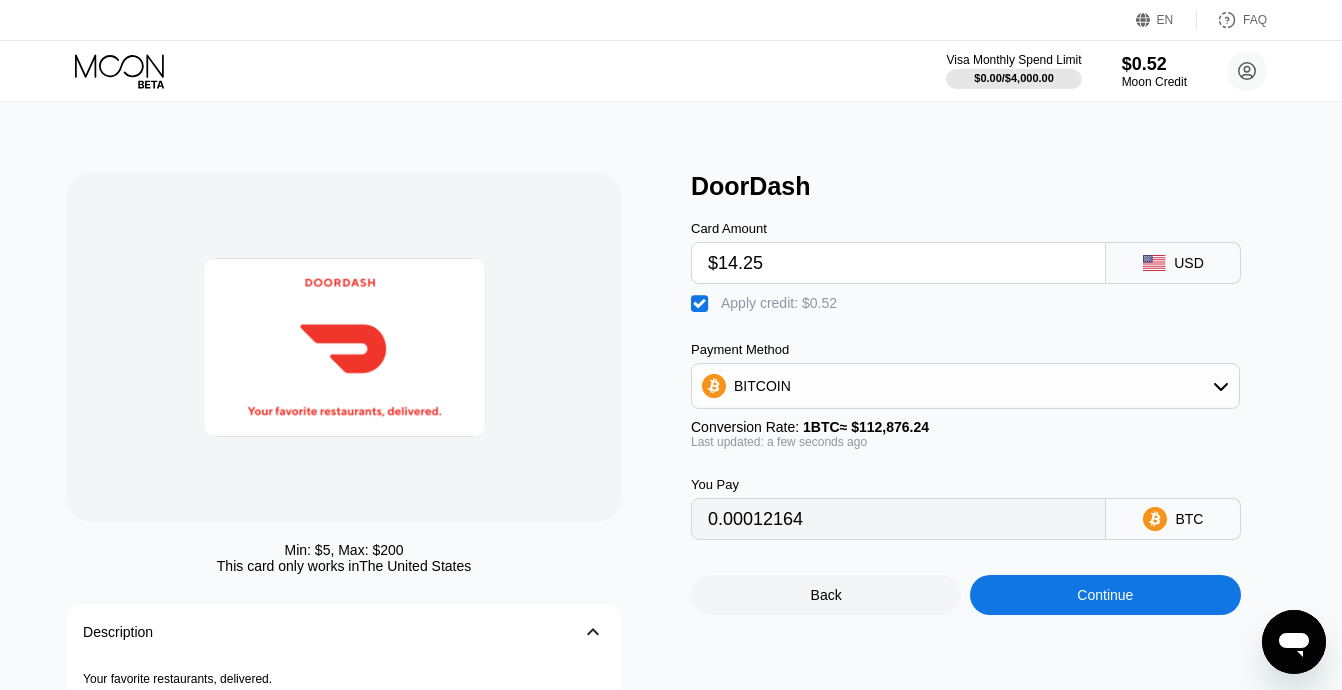 click on "Continue" at bounding box center [1105, 595] 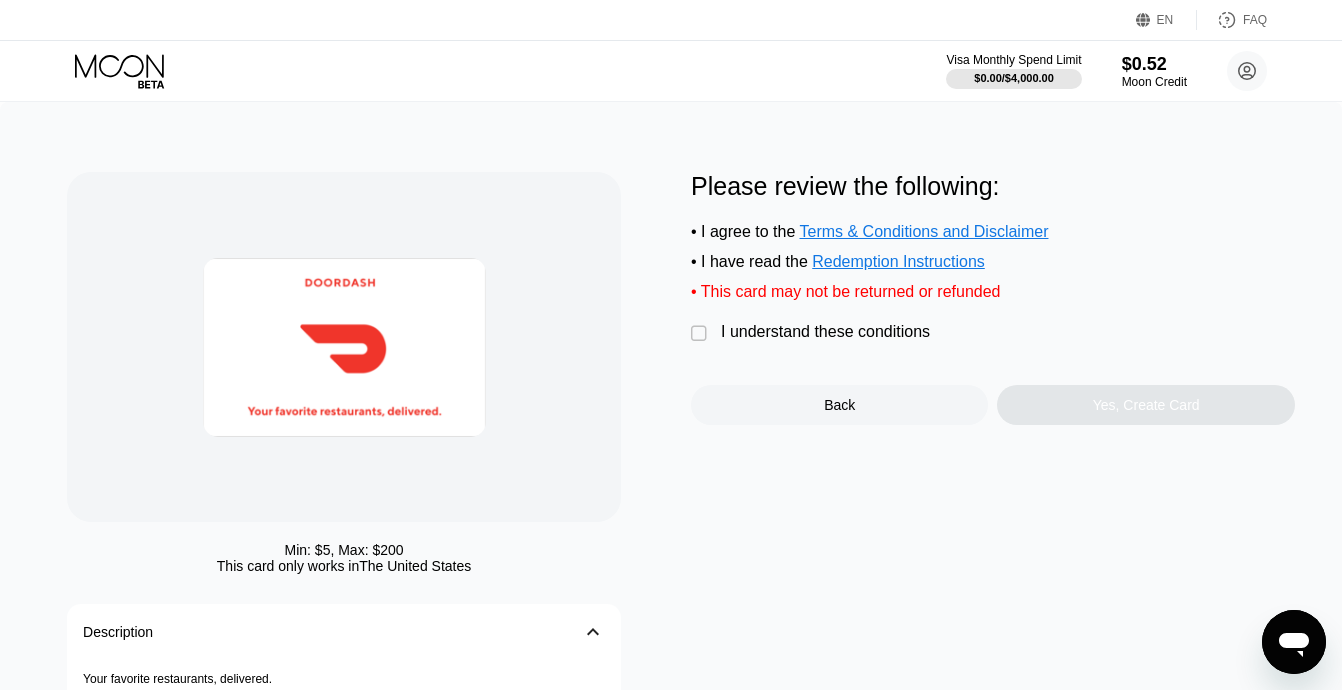 click on "Please review the following: • I agree to the   Terms & Conditions and Disclaimer • I have read the   Redemption Instructions • This card may not be returned or refunded  I understand these conditions Back Yes, Create Card" at bounding box center [993, 298] 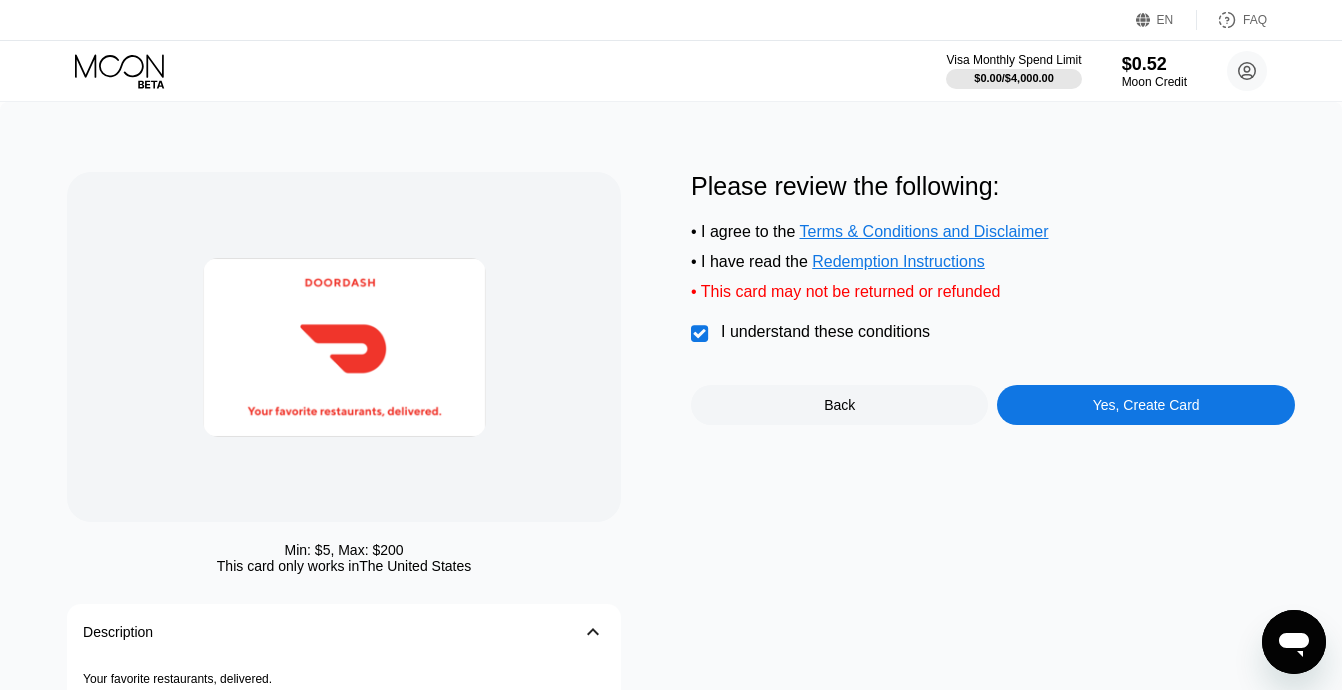 click on "Yes, Create Card" at bounding box center [1145, 405] 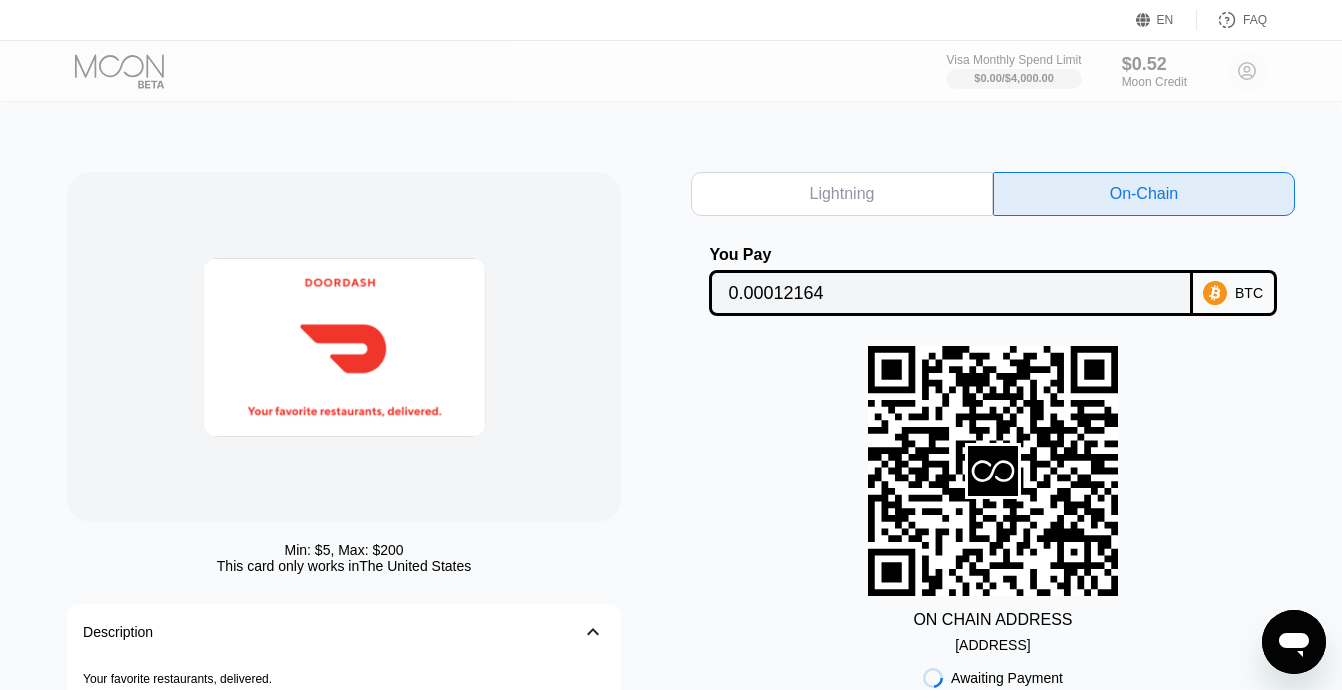 scroll, scrollTop: 250, scrollLeft: 0, axis: vertical 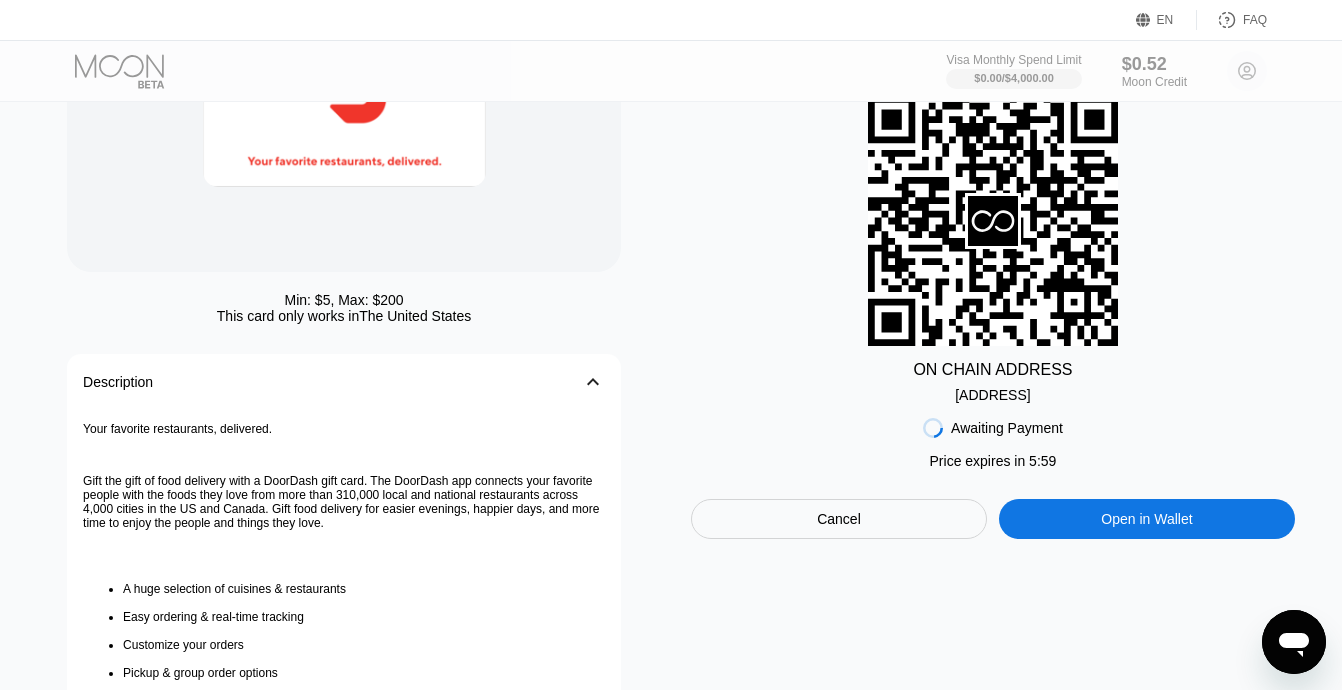 click on "Cancel" at bounding box center (839, 519) 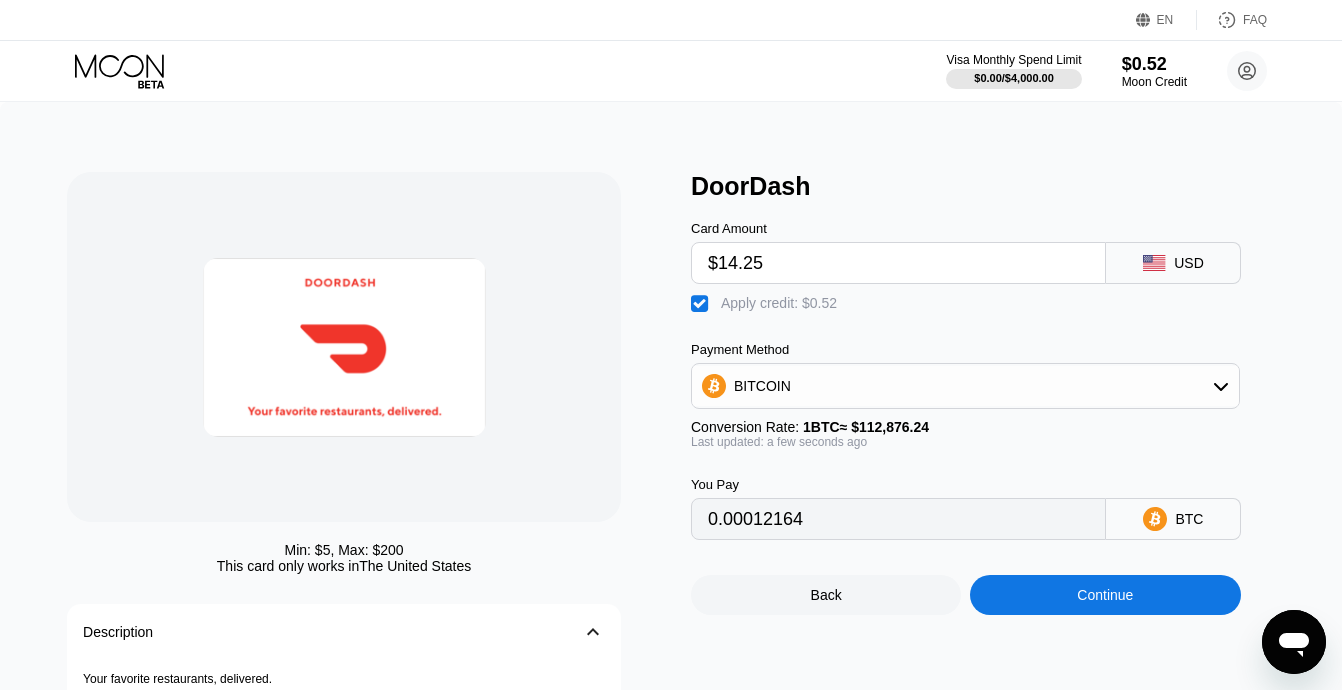 scroll, scrollTop: 0, scrollLeft: 0, axis: both 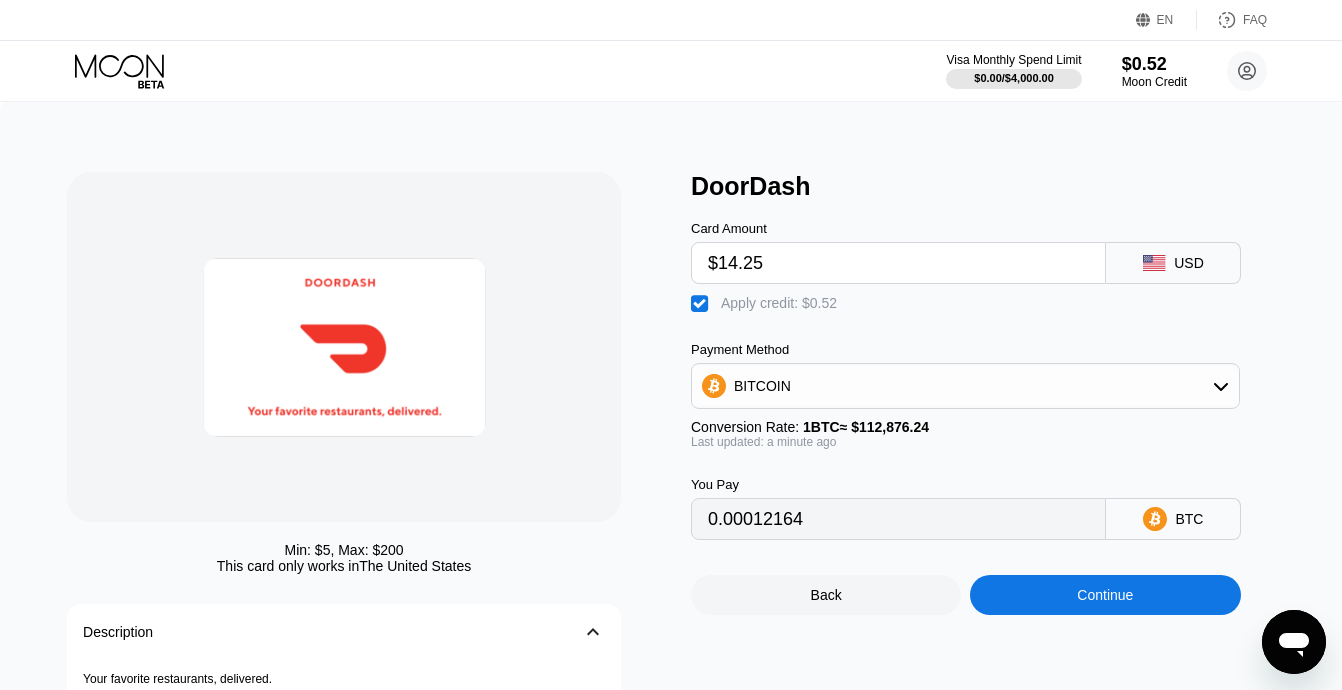 click on "$14.25" at bounding box center (898, 263) 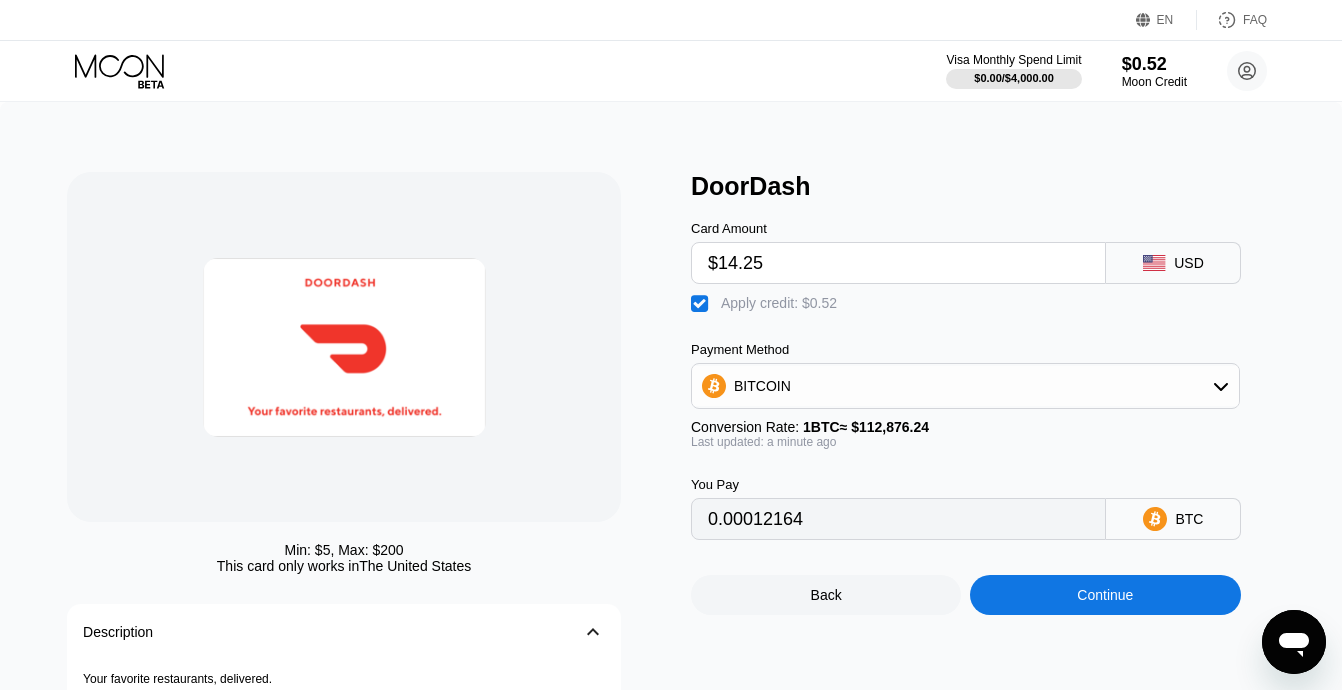 type on "$5" 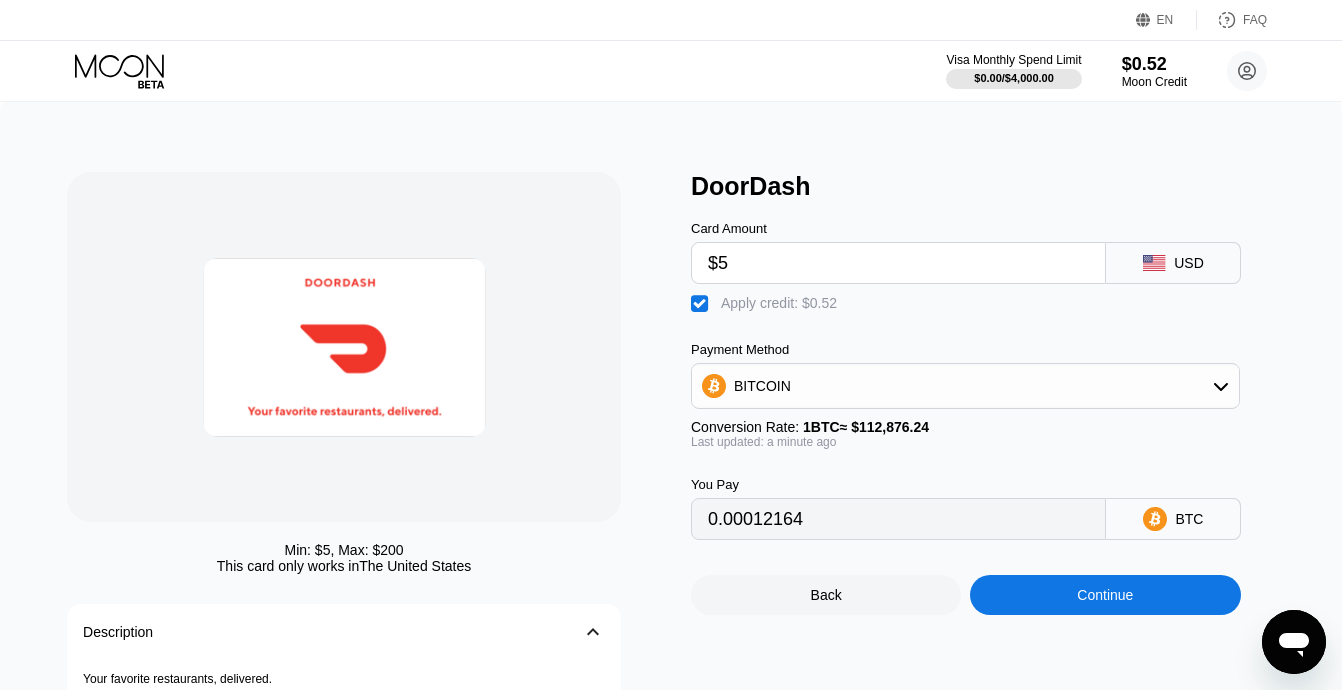 type on "0.00003969" 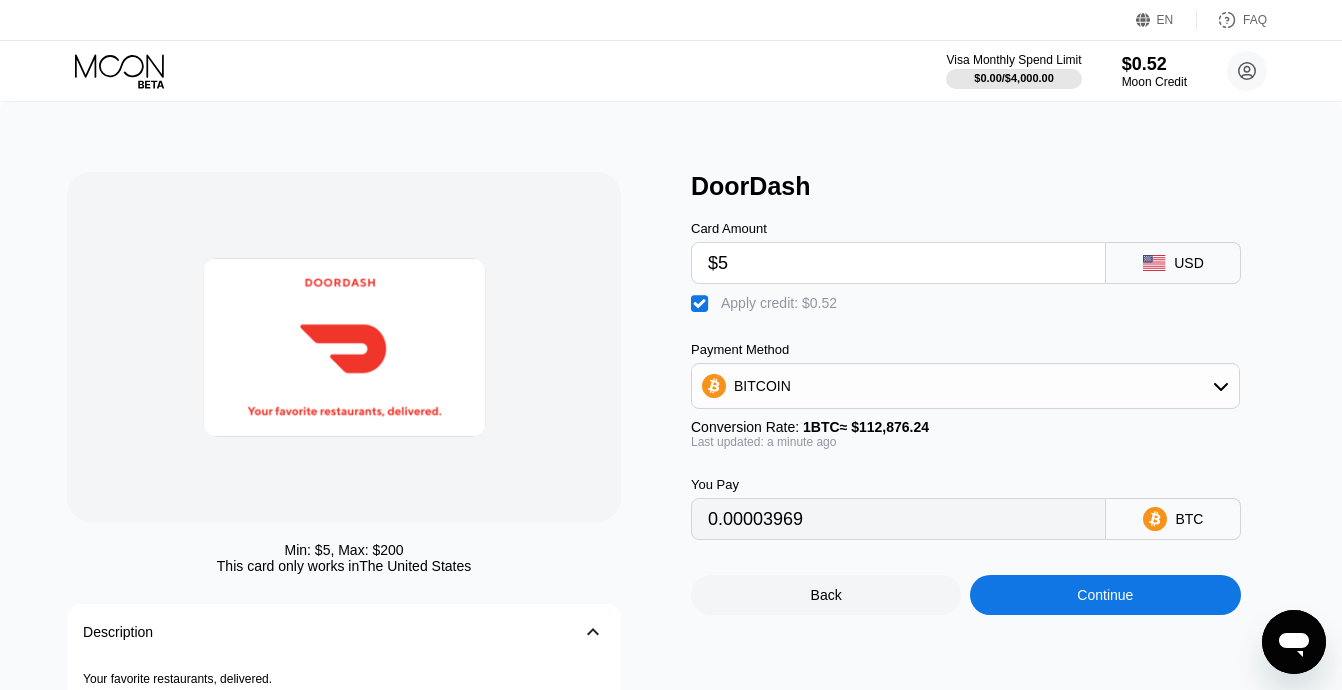 type on "$5" 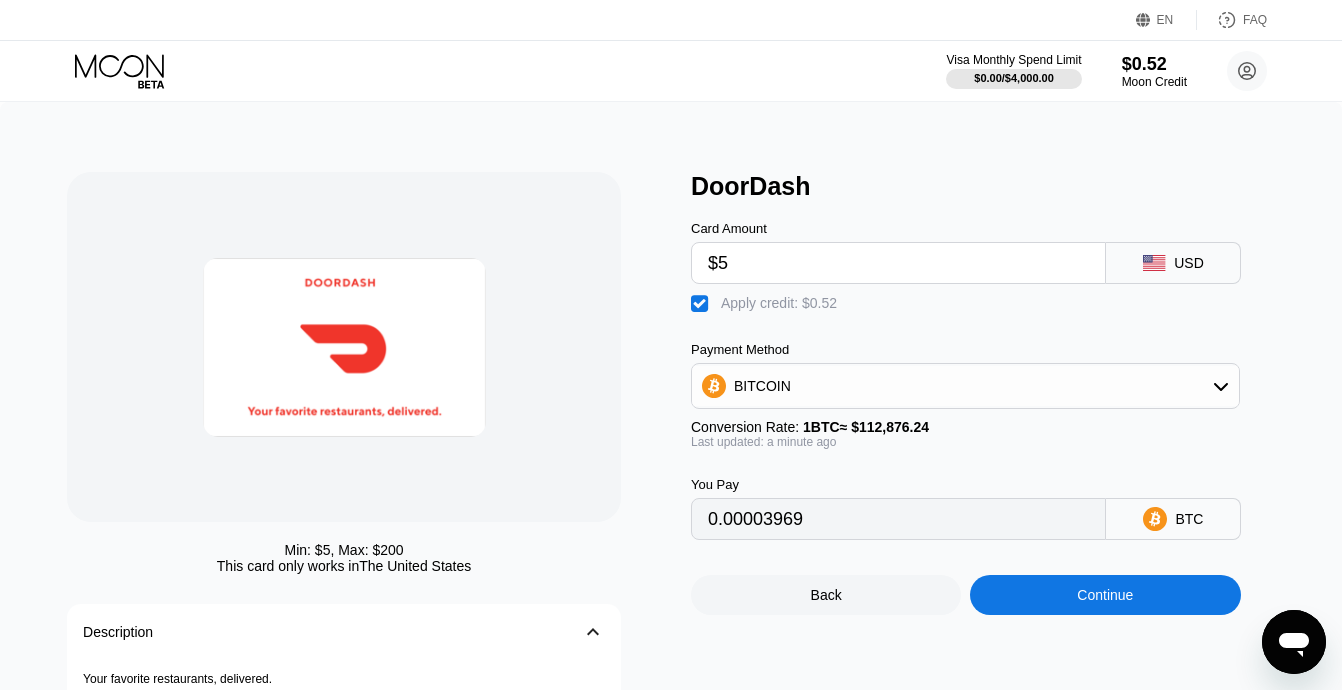 click on "Continue" at bounding box center (1105, 595) 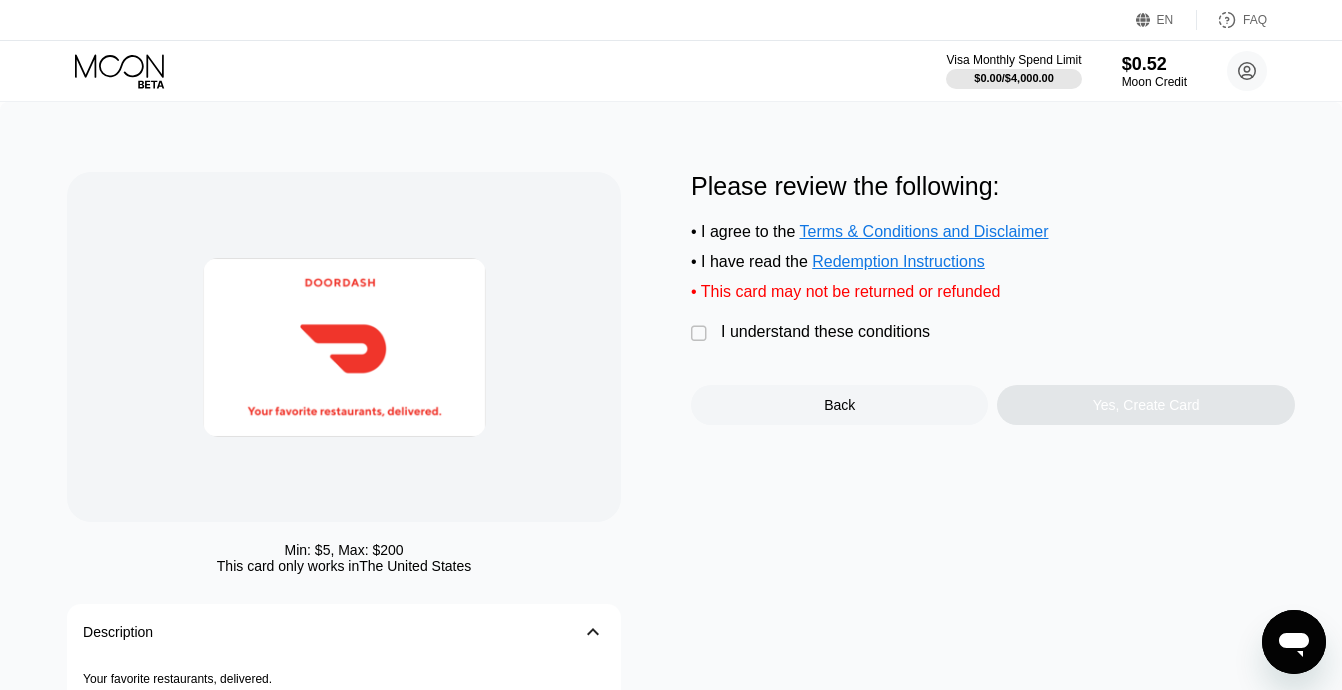 click on "I understand these conditions" at bounding box center (825, 332) 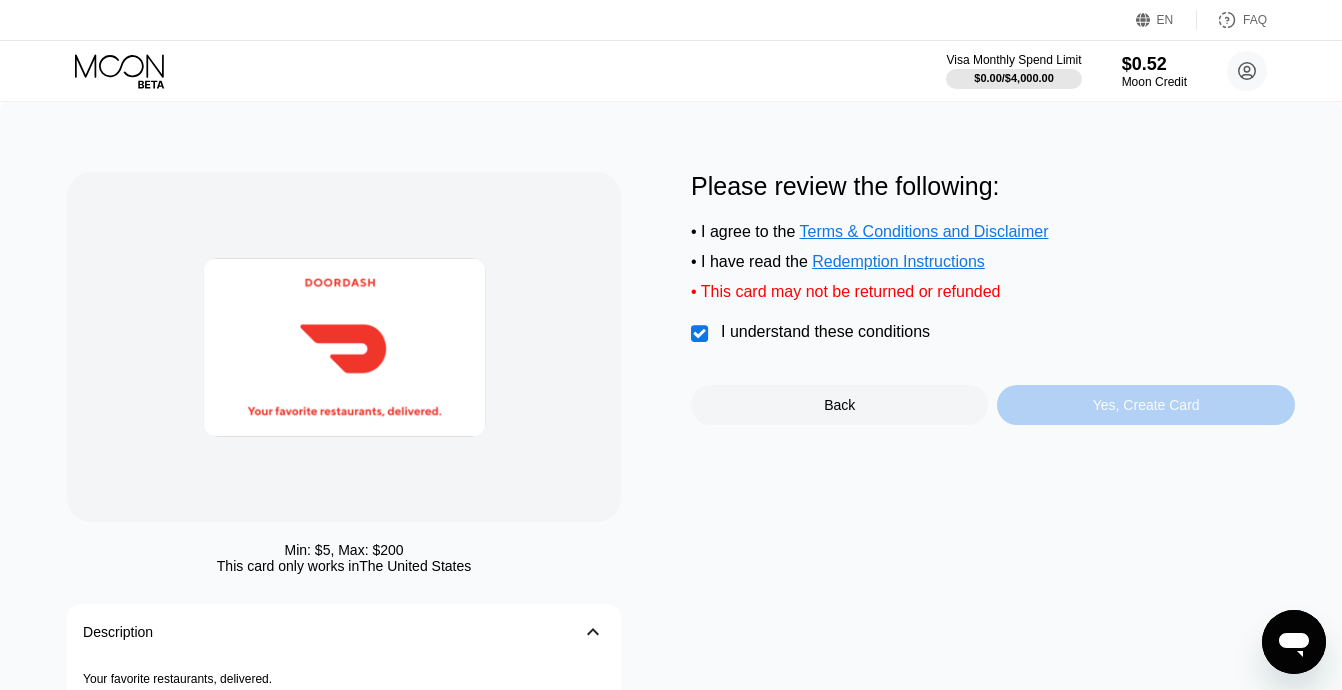 click on "Yes, Create Card" at bounding box center (1145, 405) 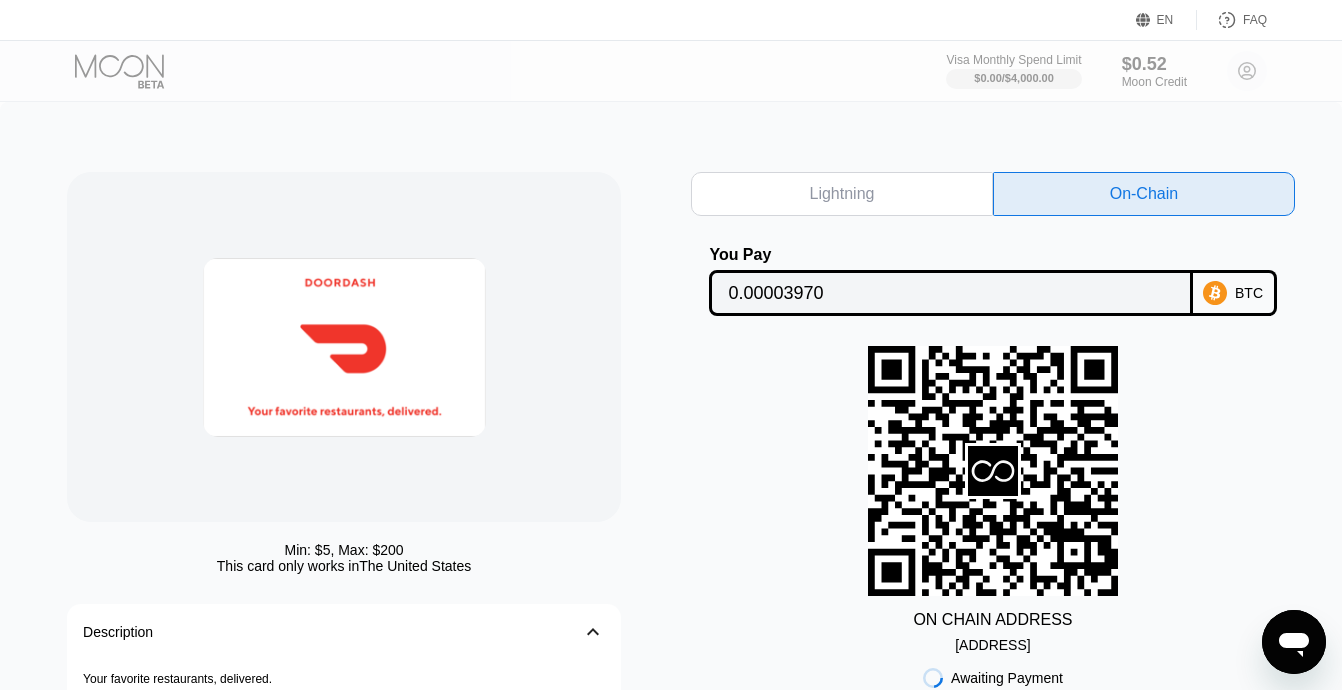 click on "Lightning" at bounding box center [842, 194] 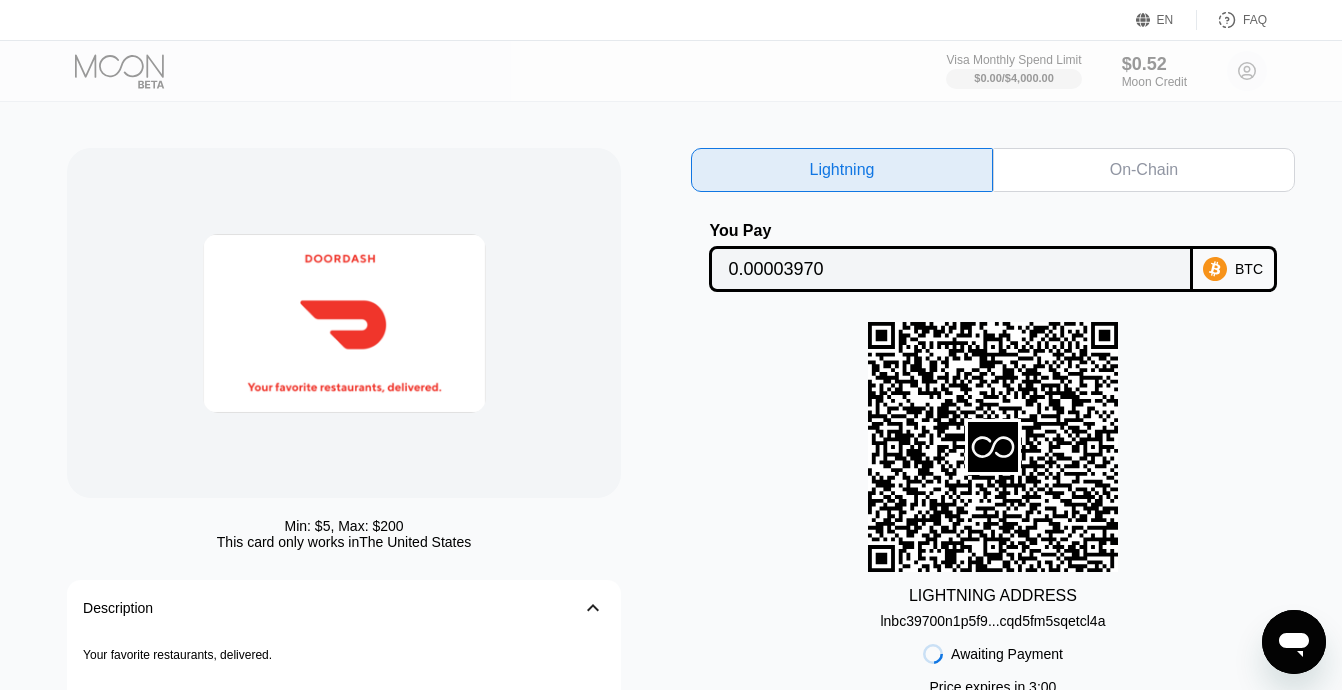 scroll, scrollTop: 19, scrollLeft: 0, axis: vertical 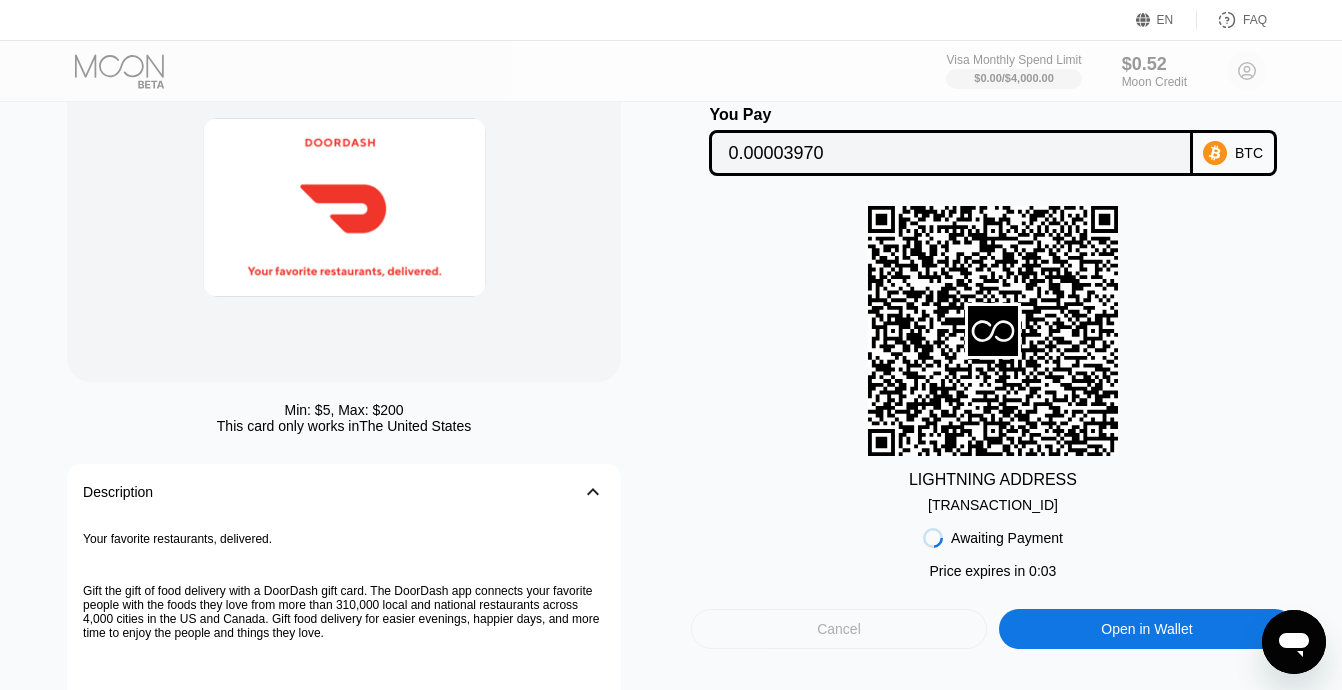 click on "Cancel" at bounding box center [839, 629] 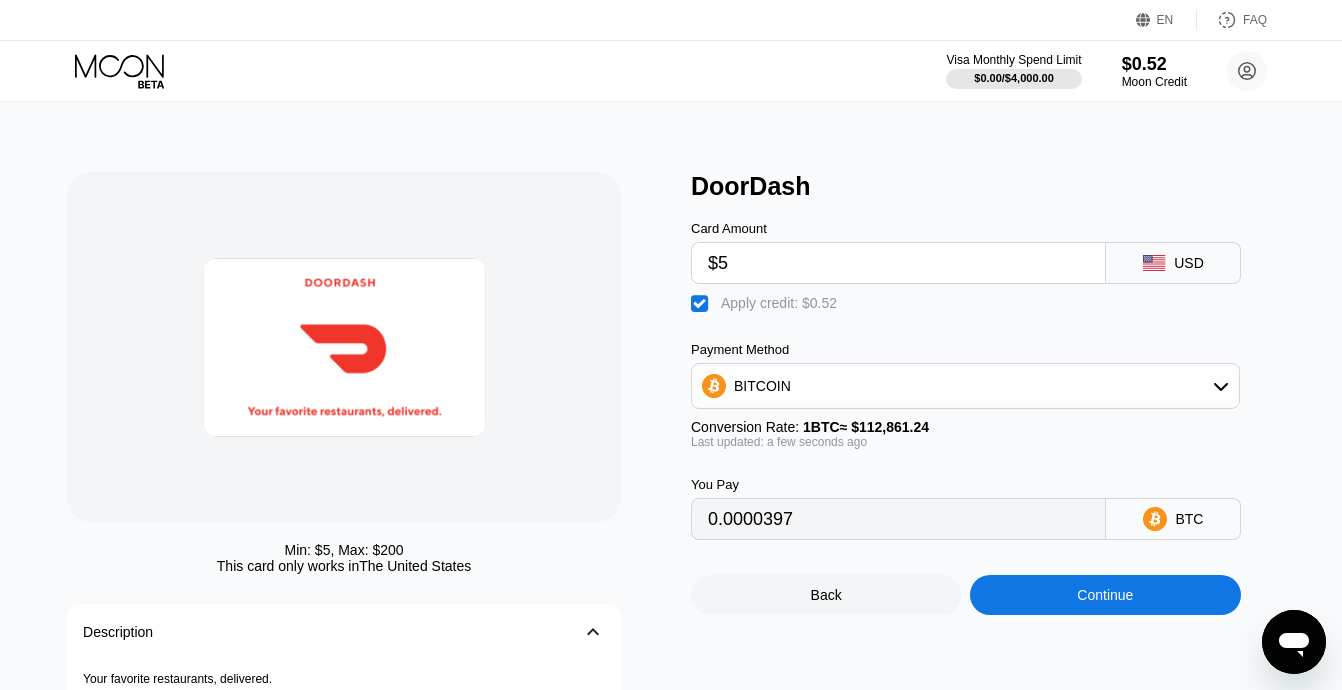 click on "Back" at bounding box center [826, 595] 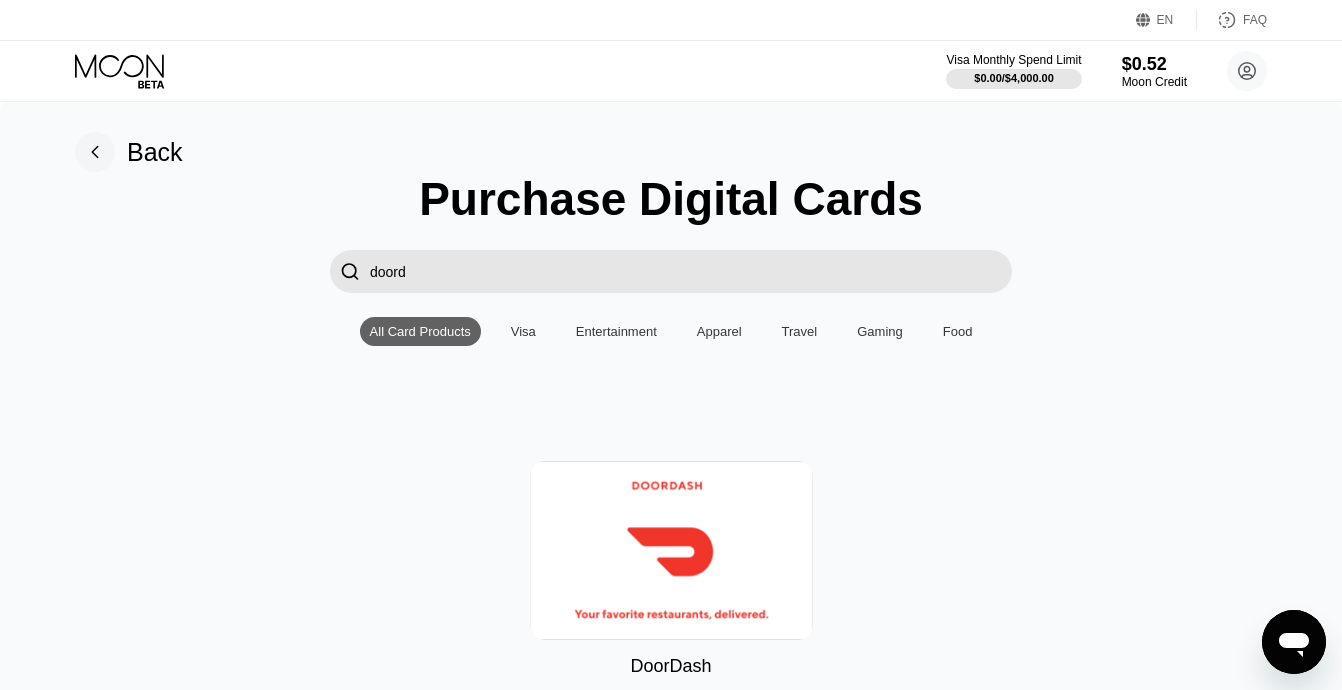click on "doord" at bounding box center [691, 271] 